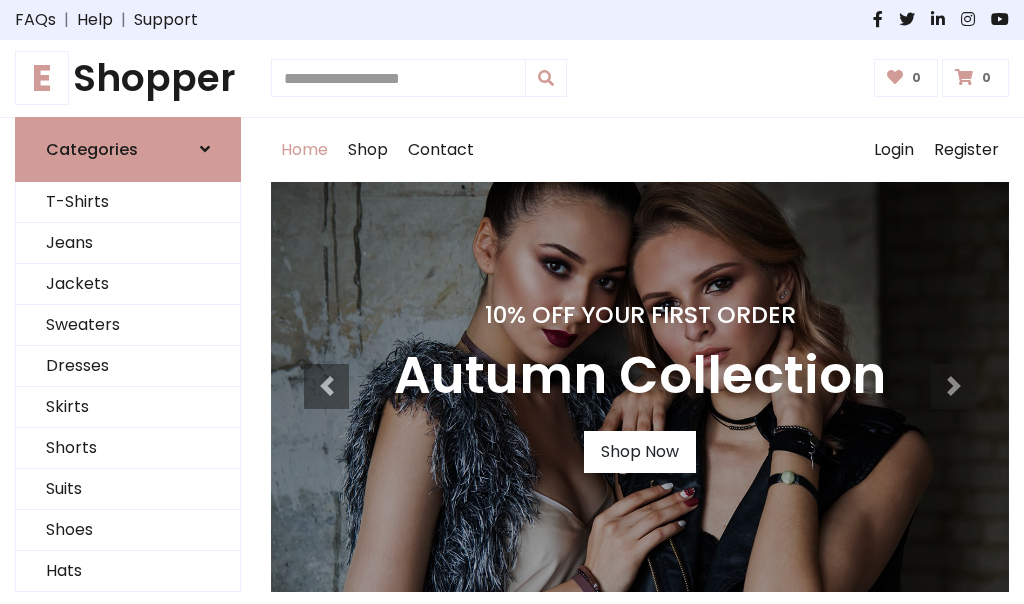 scroll, scrollTop: 0, scrollLeft: 0, axis: both 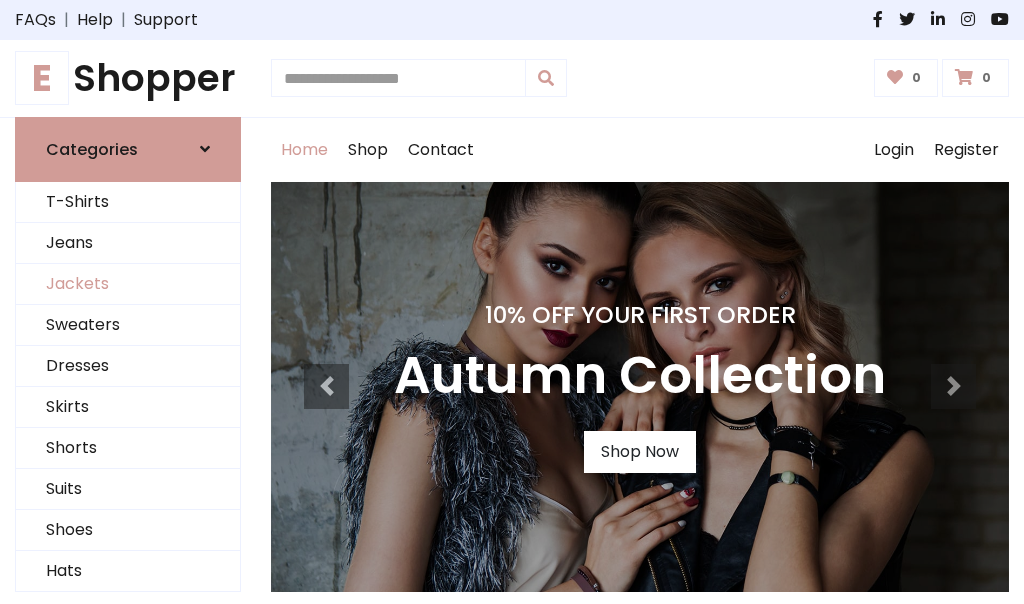 click on "Jackets" at bounding box center (128, 284) 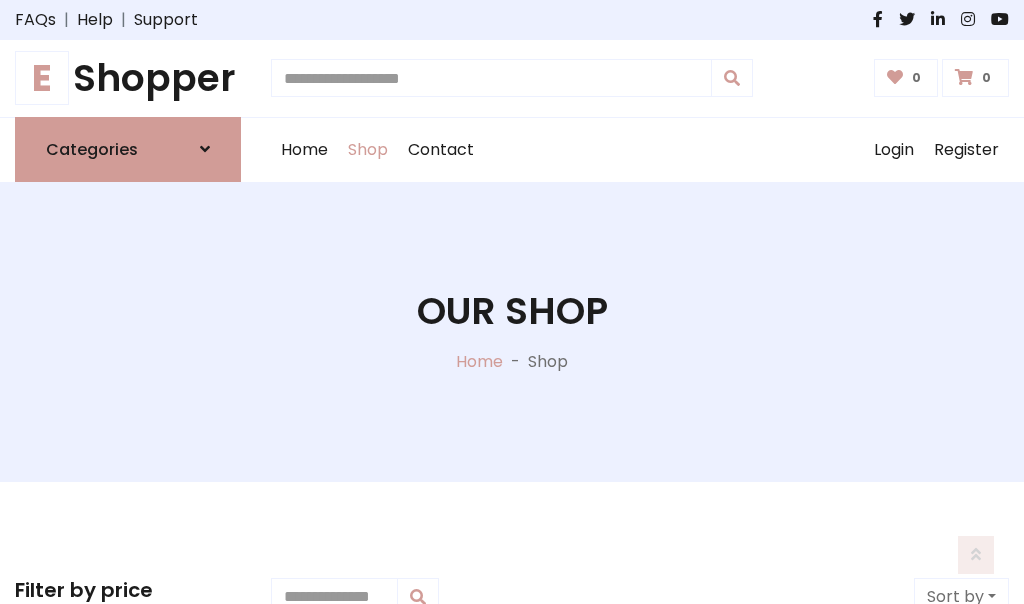 scroll, scrollTop: 904, scrollLeft: 0, axis: vertical 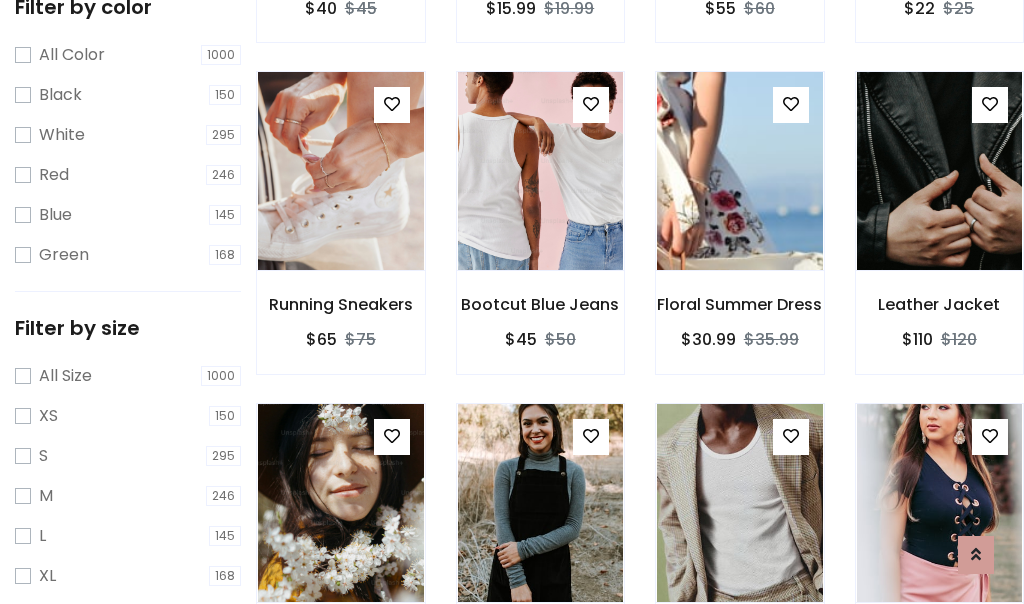 click at bounding box center [340, -160] 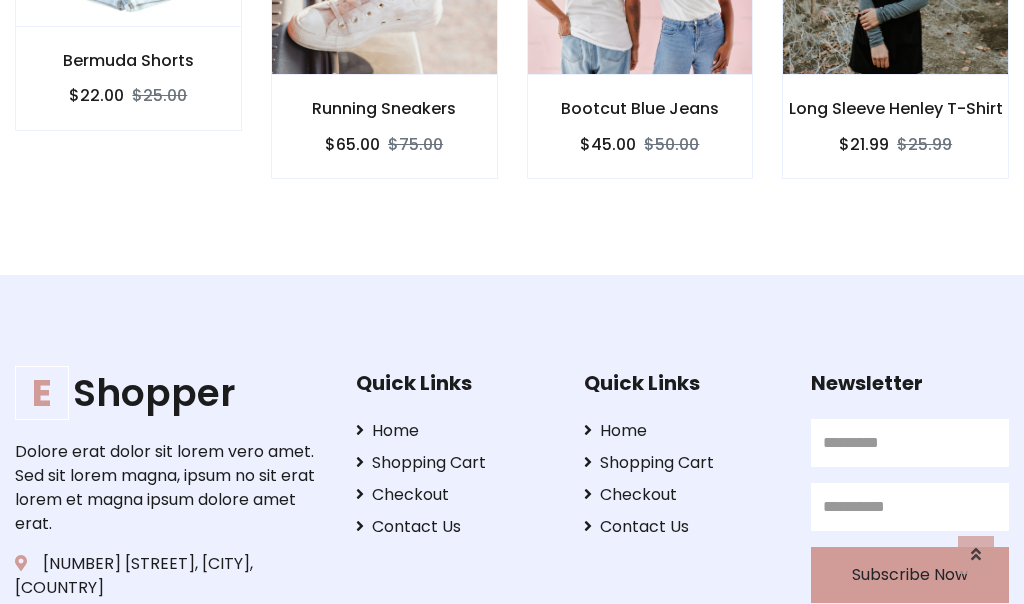 scroll, scrollTop: 0, scrollLeft: 0, axis: both 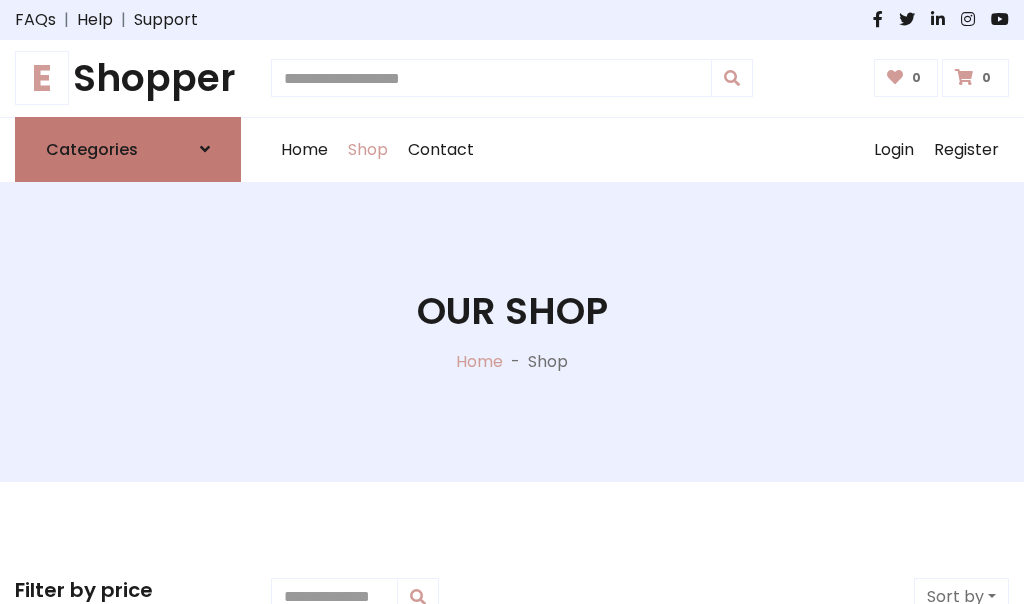 click on "Categories" at bounding box center [92, 149] 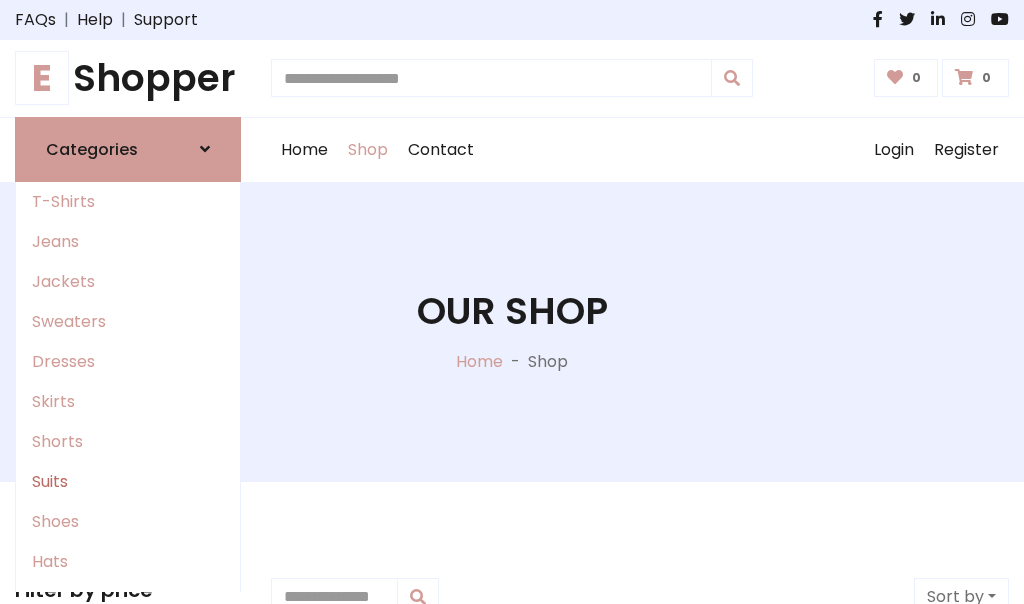 click on "Suits" at bounding box center (128, 482) 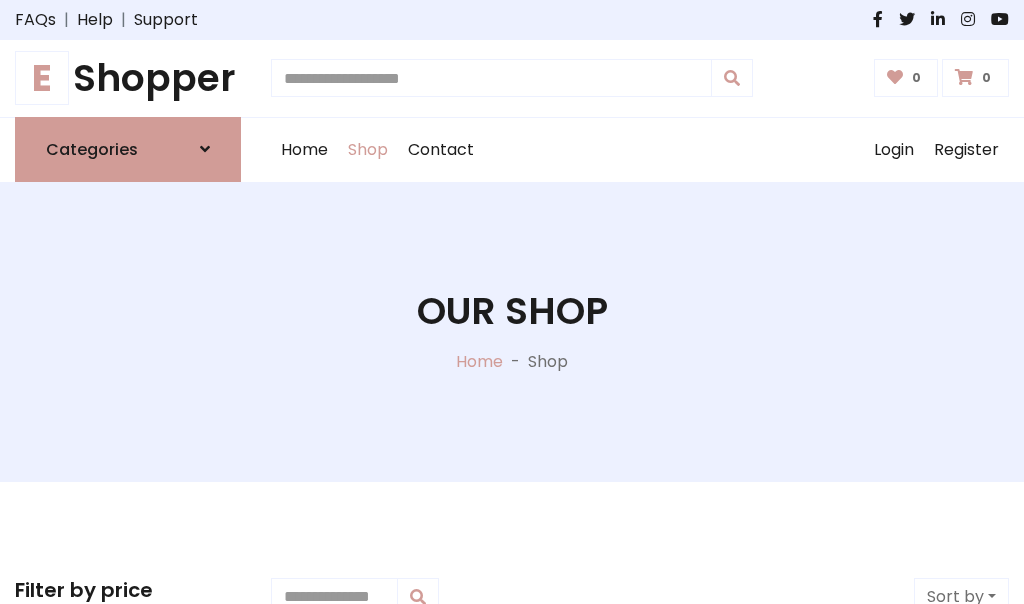 scroll, scrollTop: 1445, scrollLeft: 0, axis: vertical 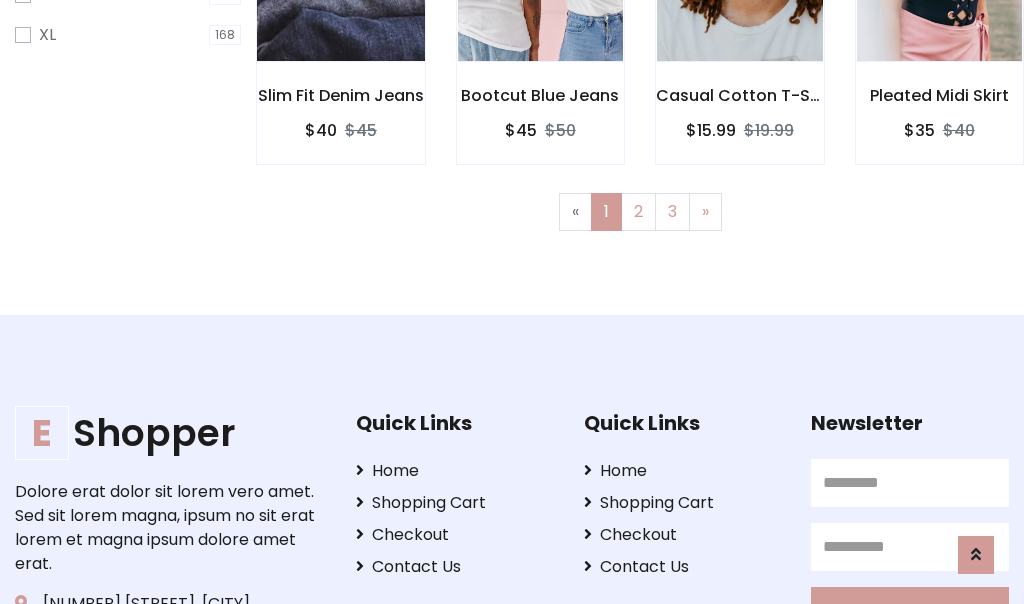 click at bounding box center (340, -38) 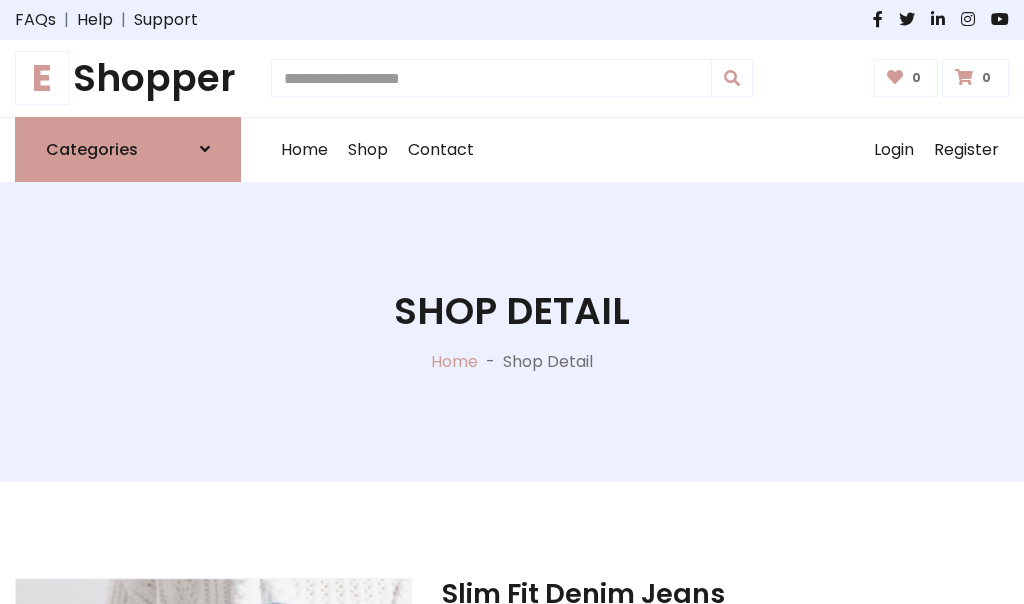 scroll, scrollTop: 1869, scrollLeft: 0, axis: vertical 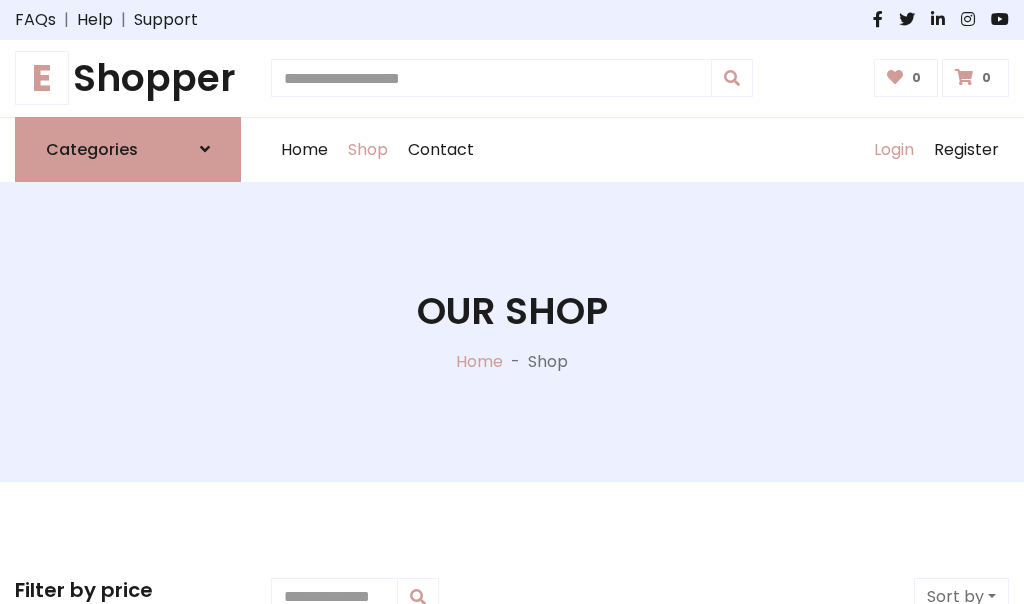click on "Login" at bounding box center [894, 150] 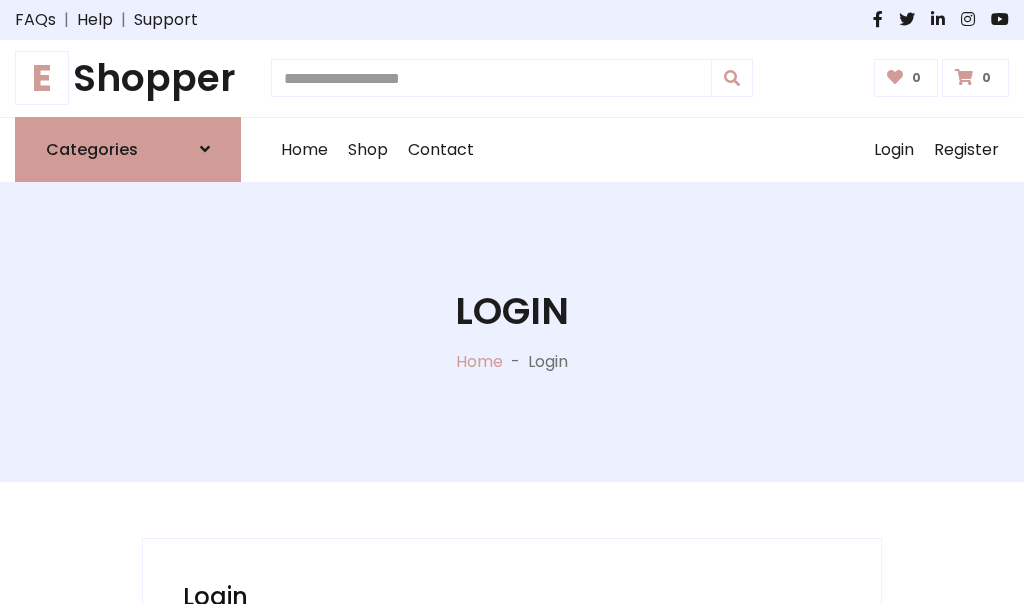 scroll, scrollTop: 0, scrollLeft: 0, axis: both 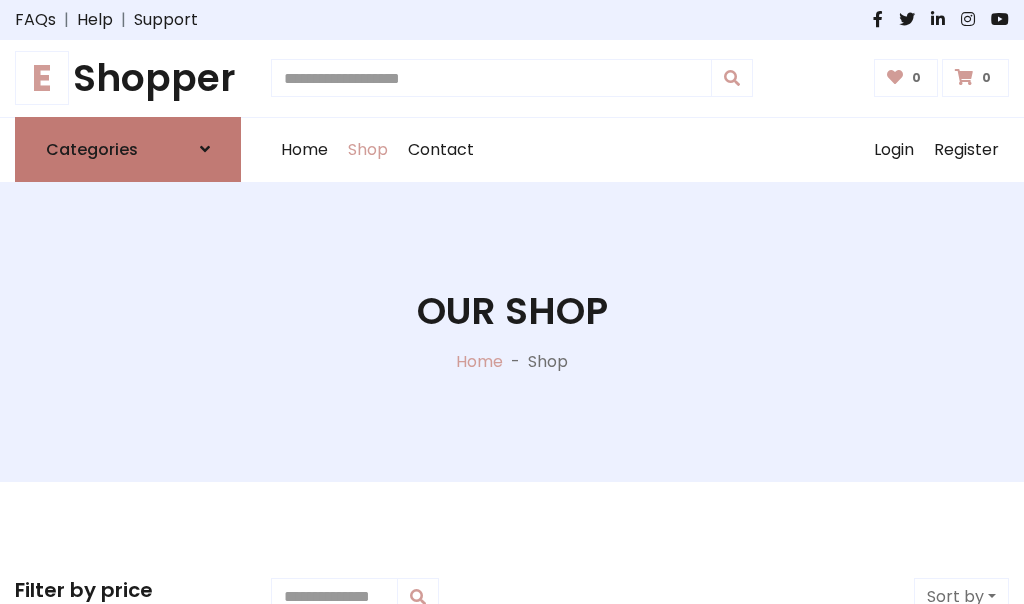 click at bounding box center [205, 149] 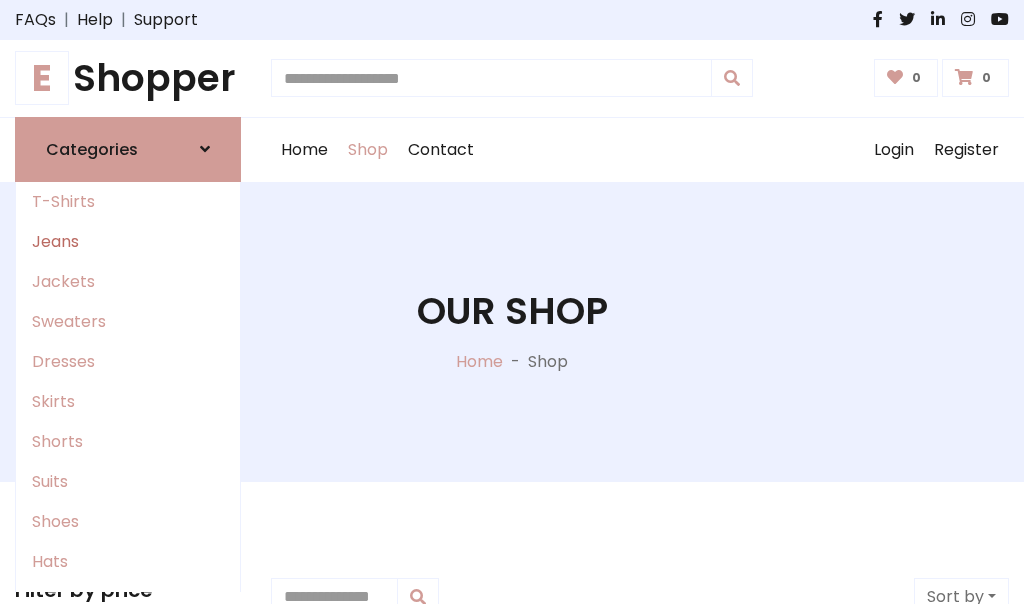 click on "Jeans" at bounding box center (128, 242) 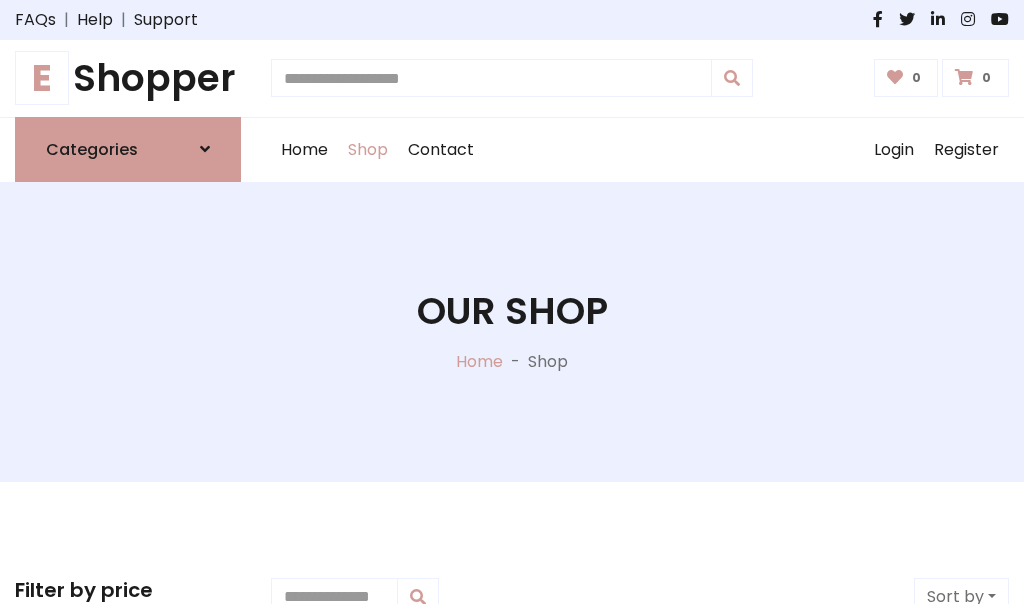 scroll, scrollTop: 0, scrollLeft: 0, axis: both 